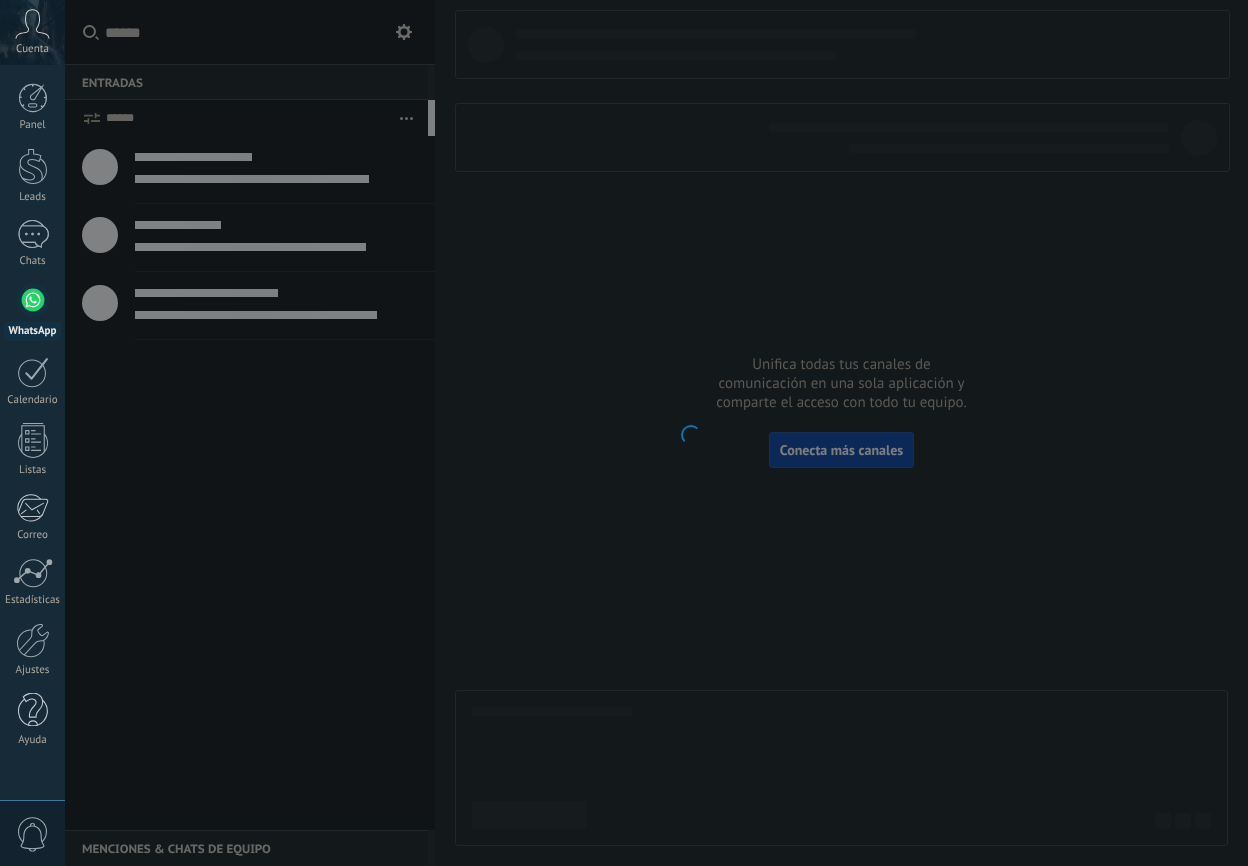 scroll, scrollTop: 0, scrollLeft: 0, axis: both 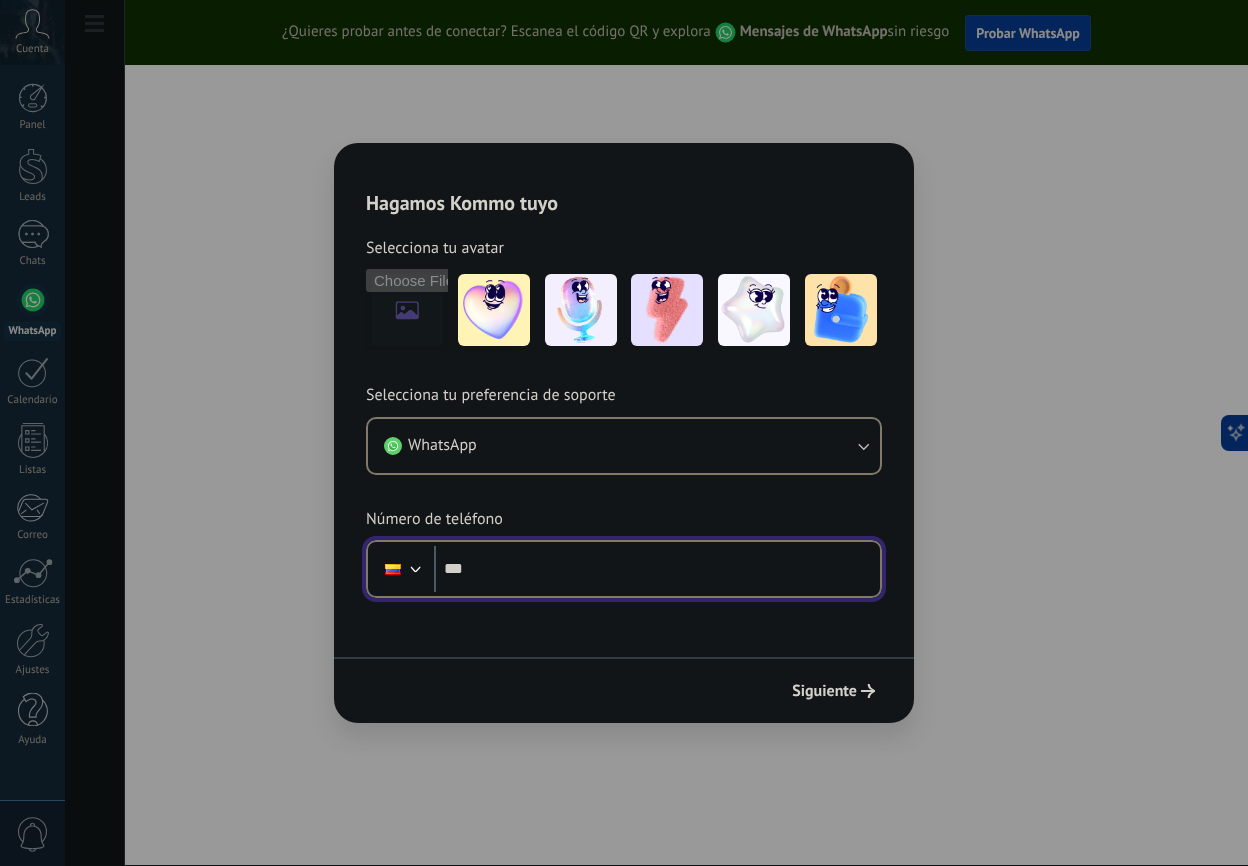 click on "***" at bounding box center [657, 569] 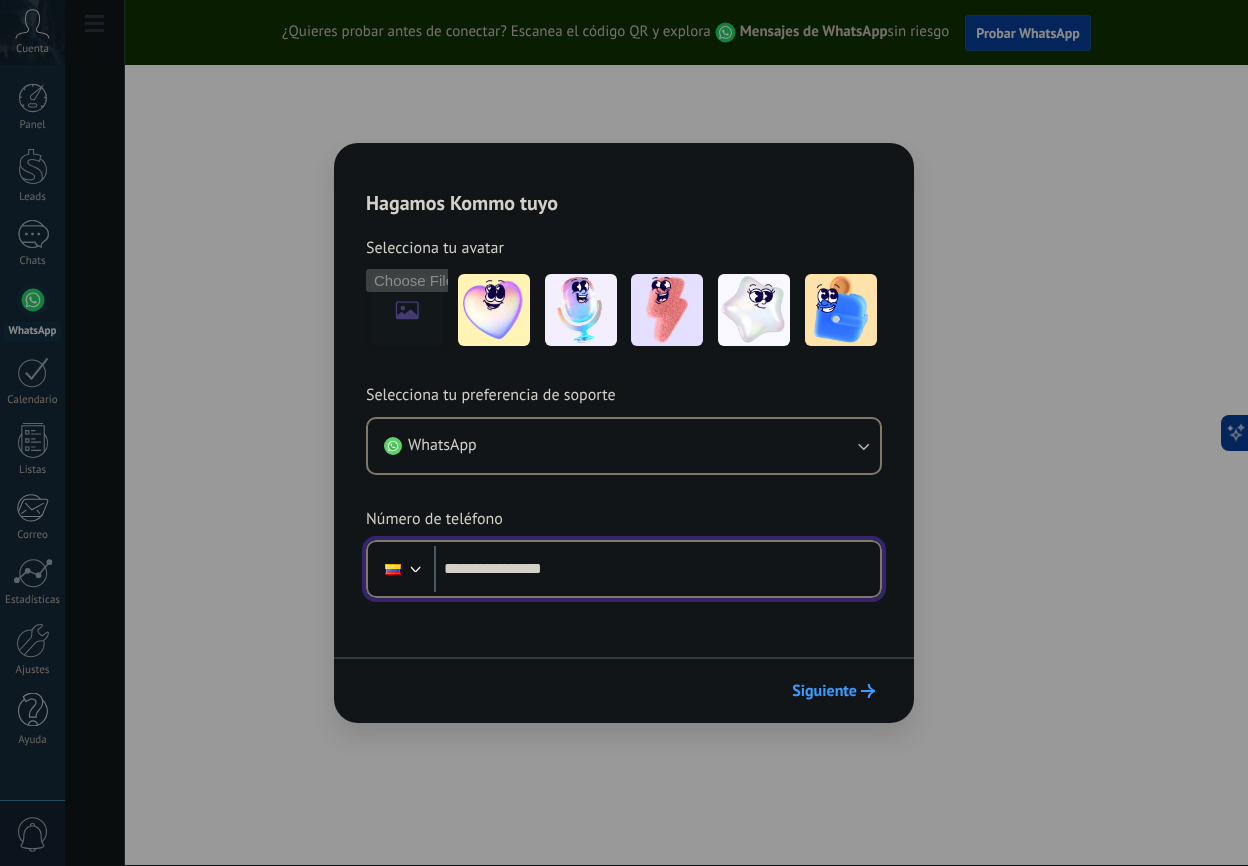 type on "**********" 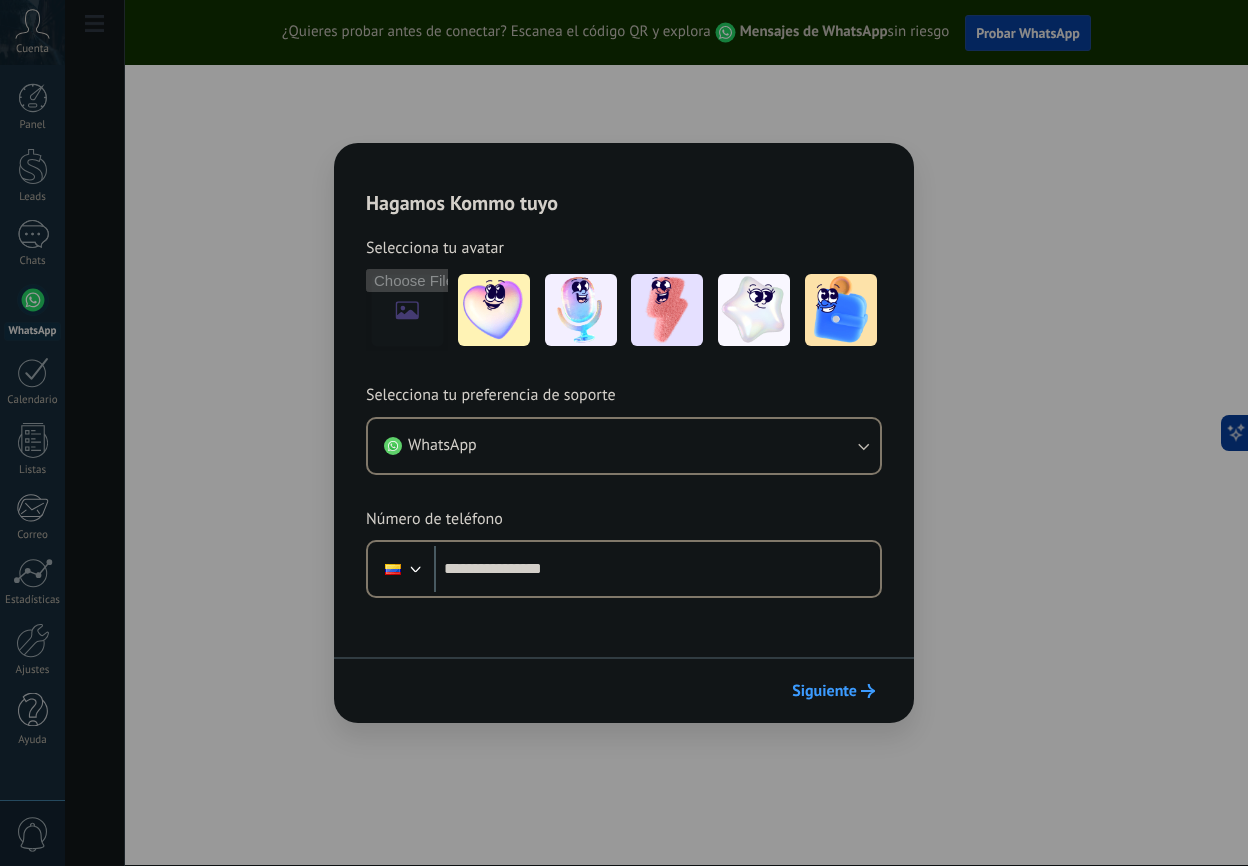 click on "Siguiente" at bounding box center (833, 691) 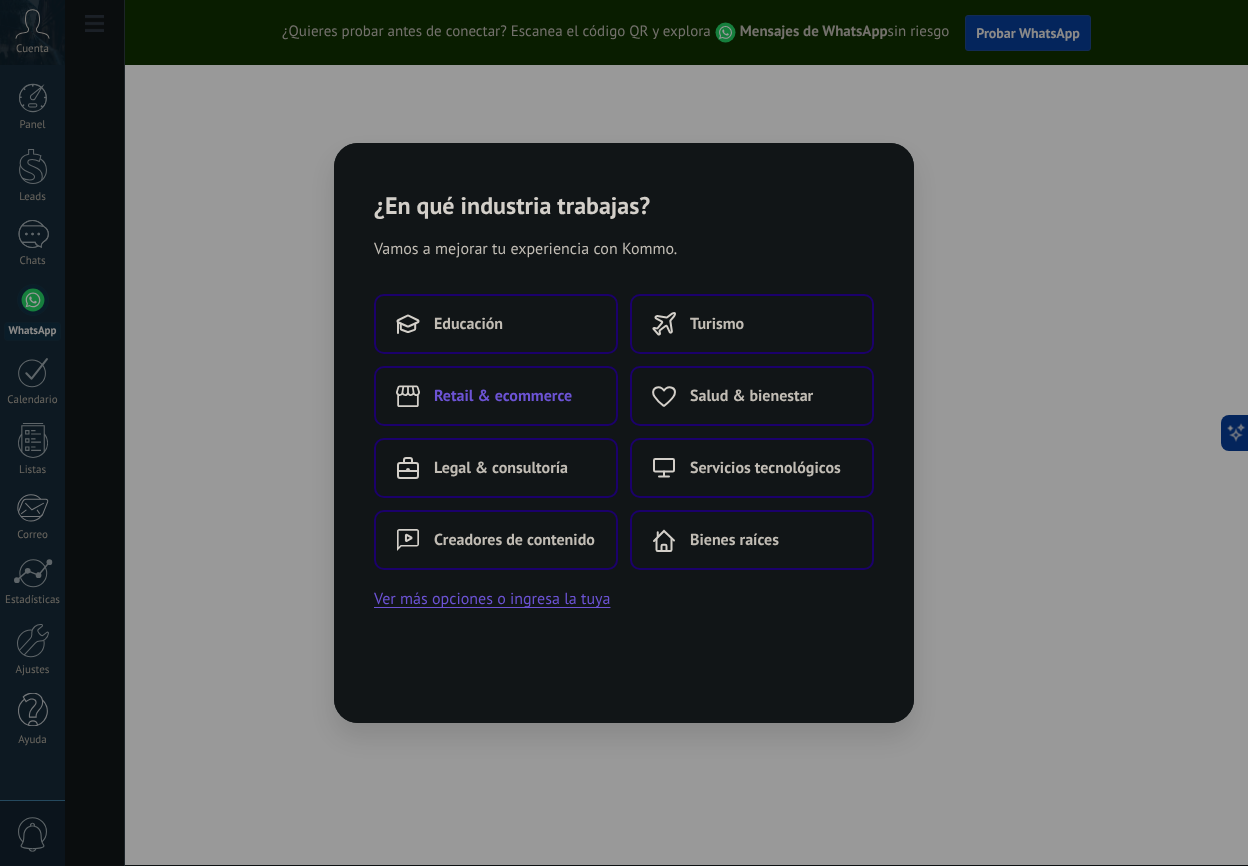 click on "Retail & ecommerce" at bounding box center (503, 396) 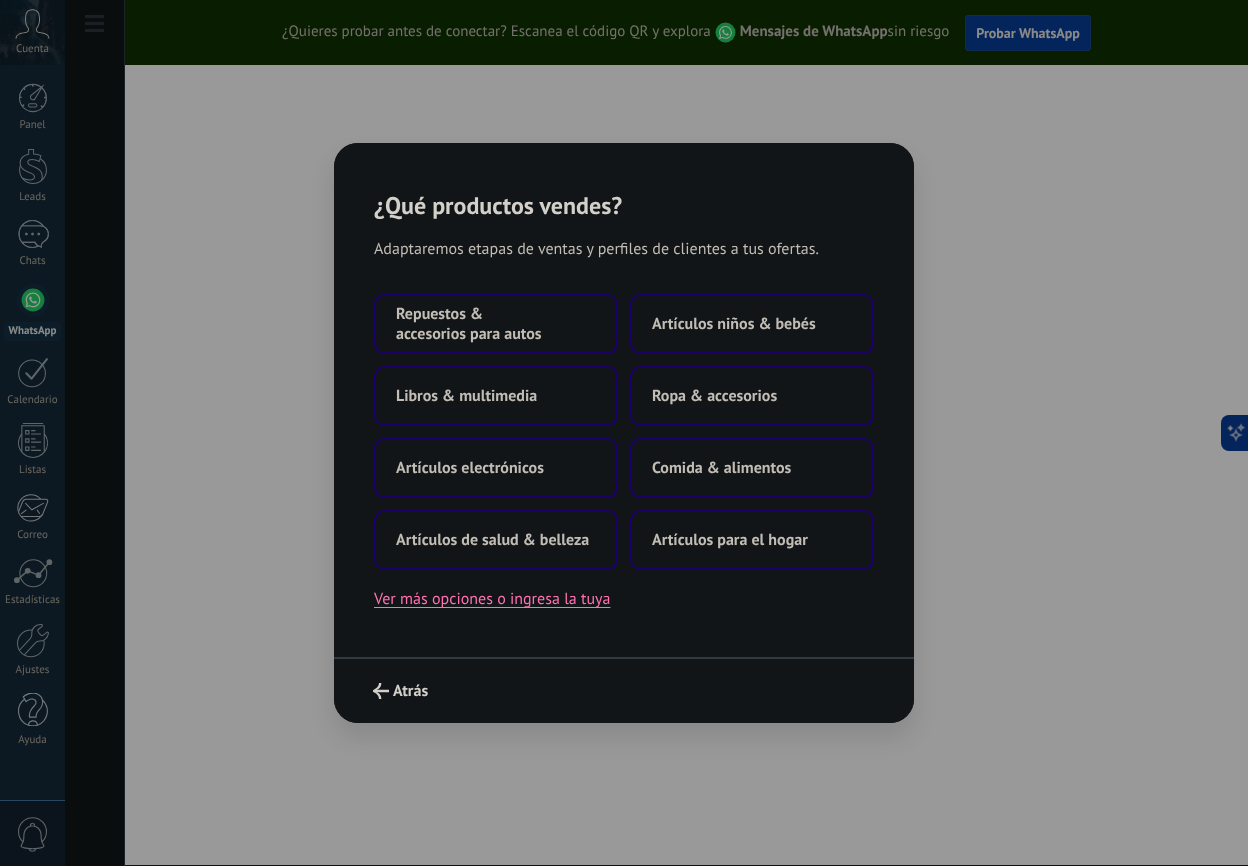 click on "Ver más opciones o ingresa la tuya" at bounding box center [492, 599] 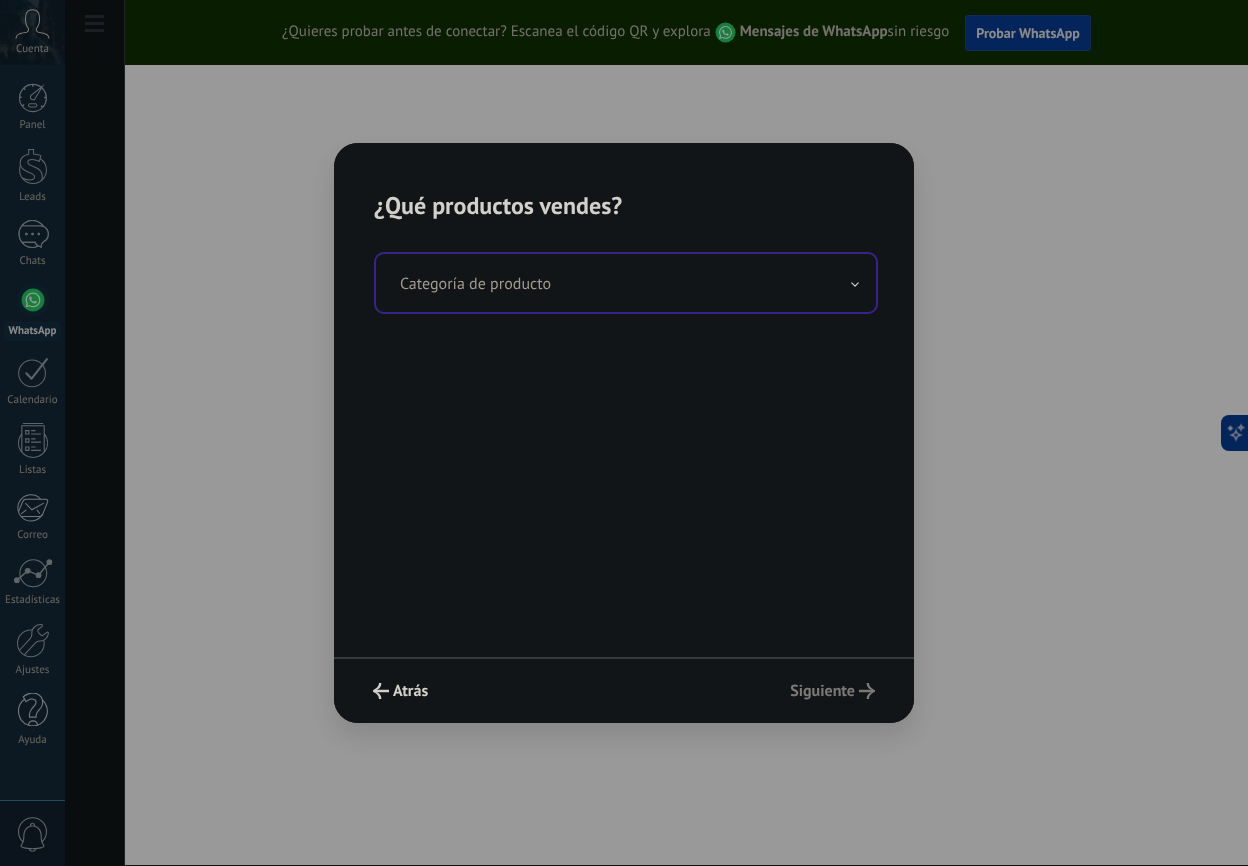 click at bounding box center (626, 283) 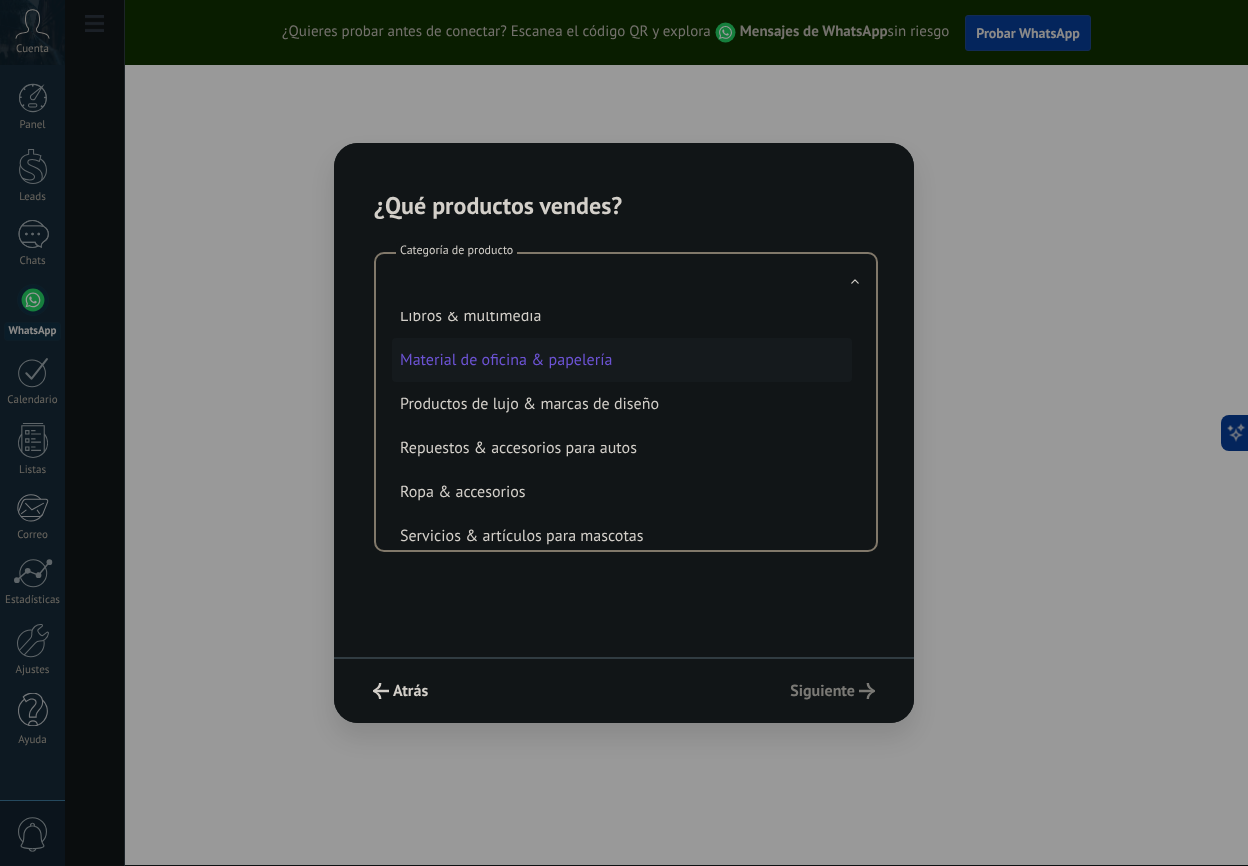 scroll, scrollTop: 416, scrollLeft: 0, axis: vertical 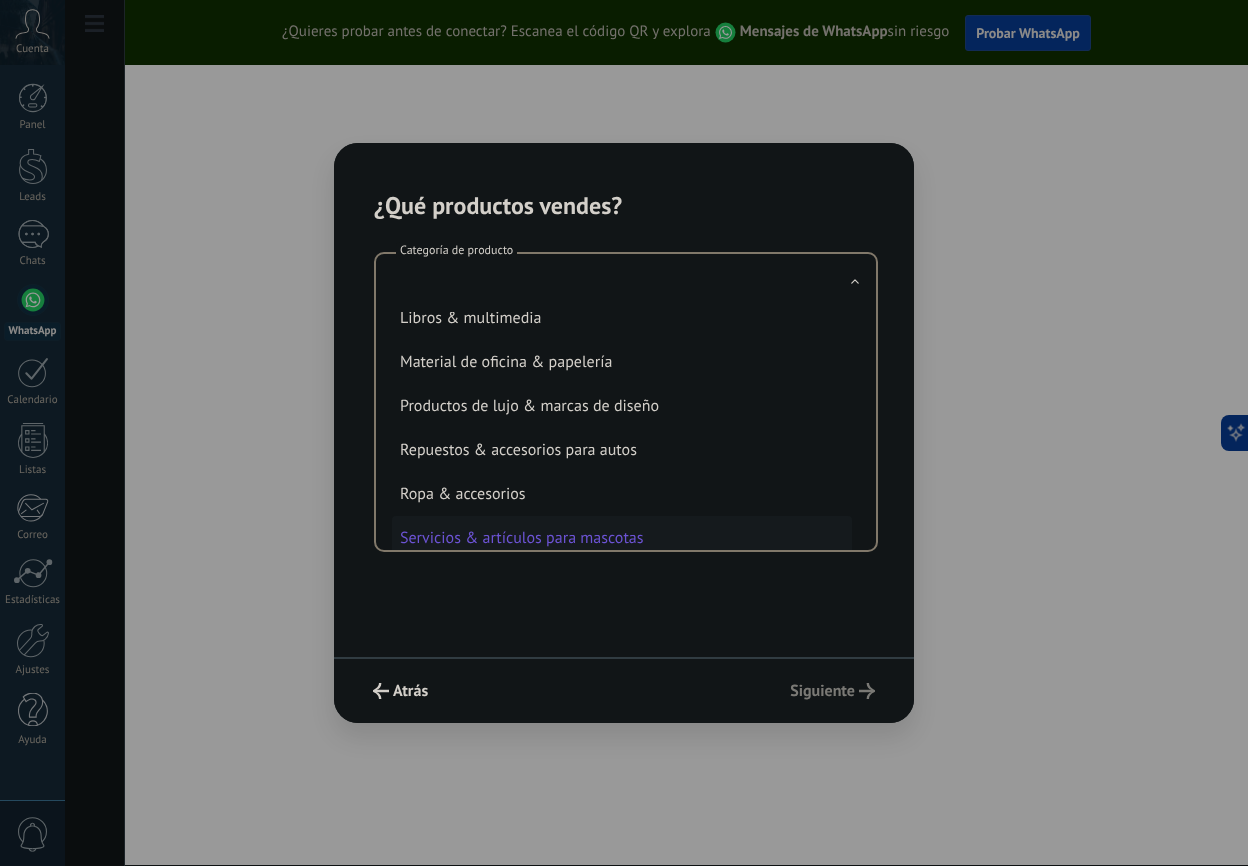 click on "Servicios & artículos para mascotas" at bounding box center (622, 538) 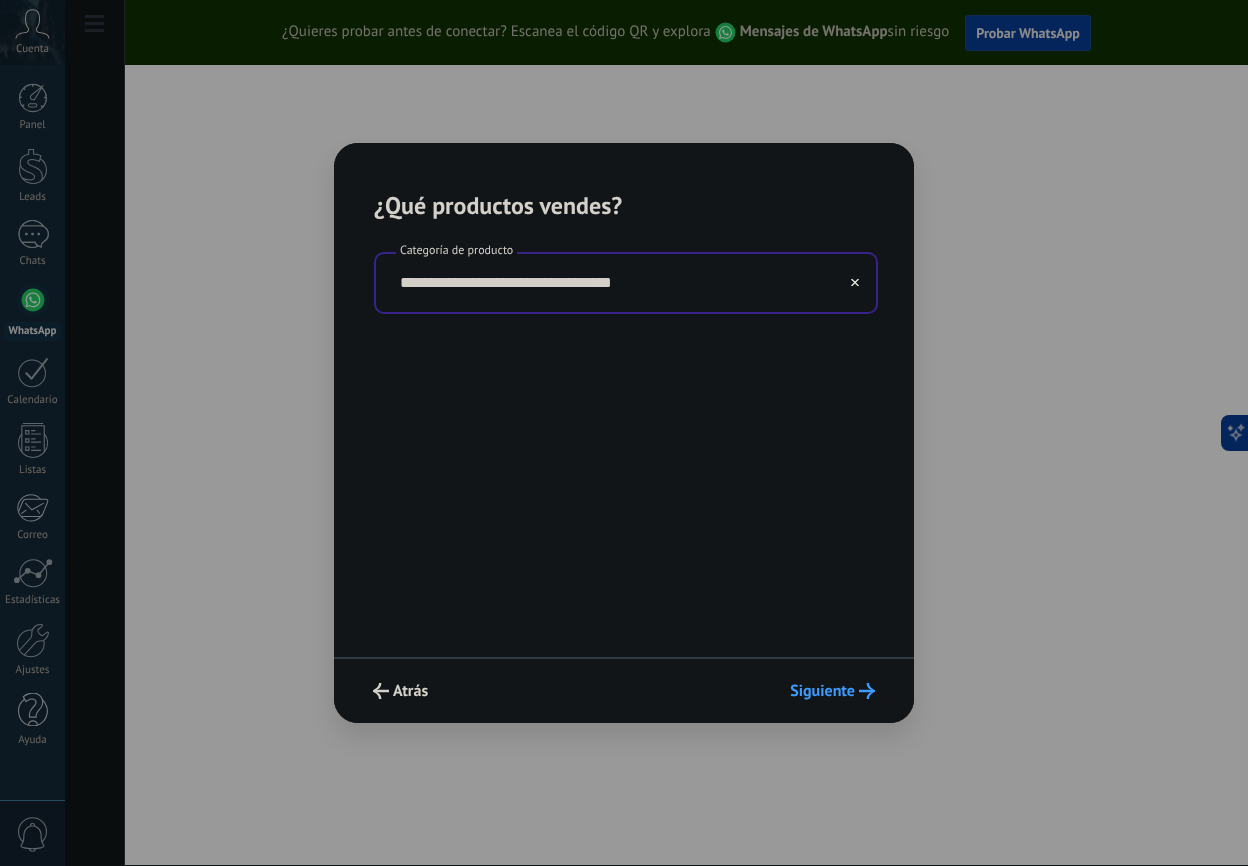 click on "Siguiente" at bounding box center [822, 691] 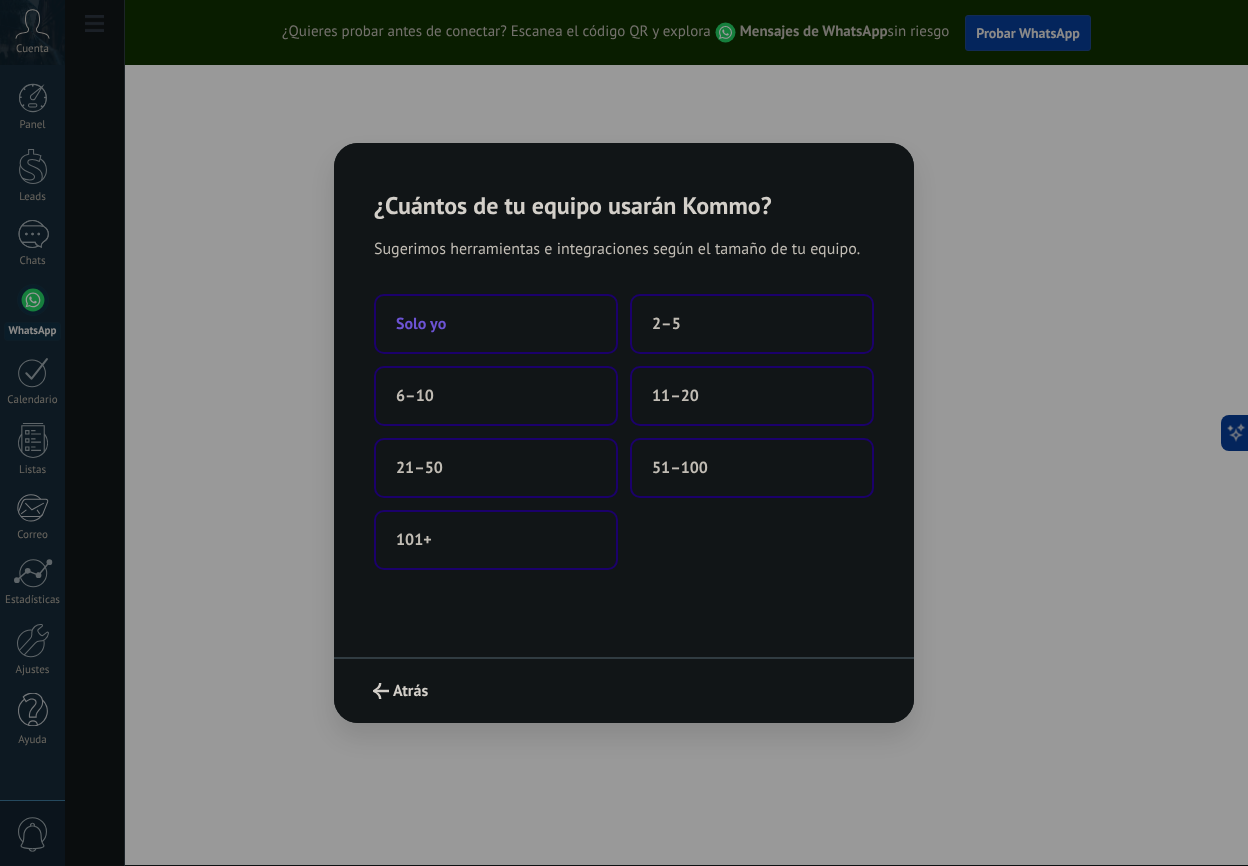 click on "Solo yo" at bounding box center [496, 324] 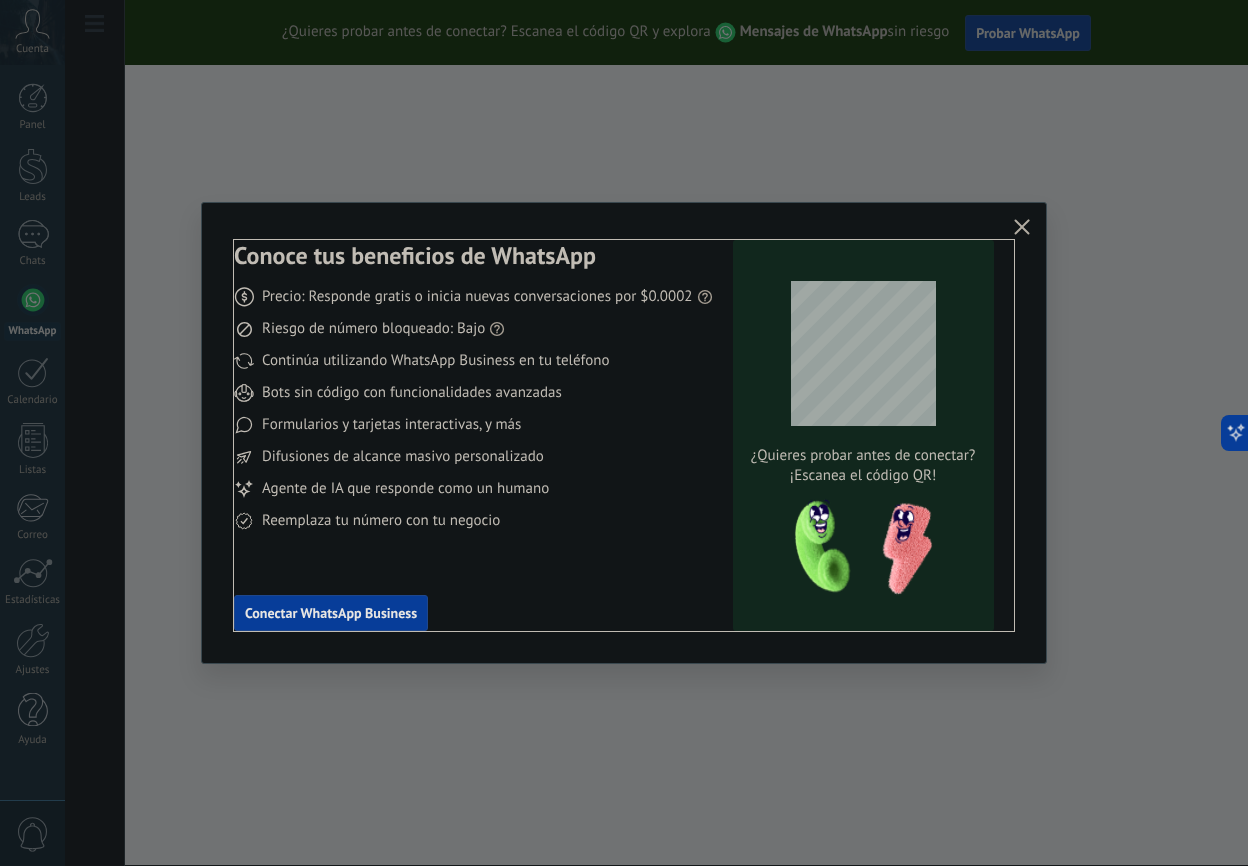 click on "¡Escanea el código QR!" at bounding box center (863, 476) 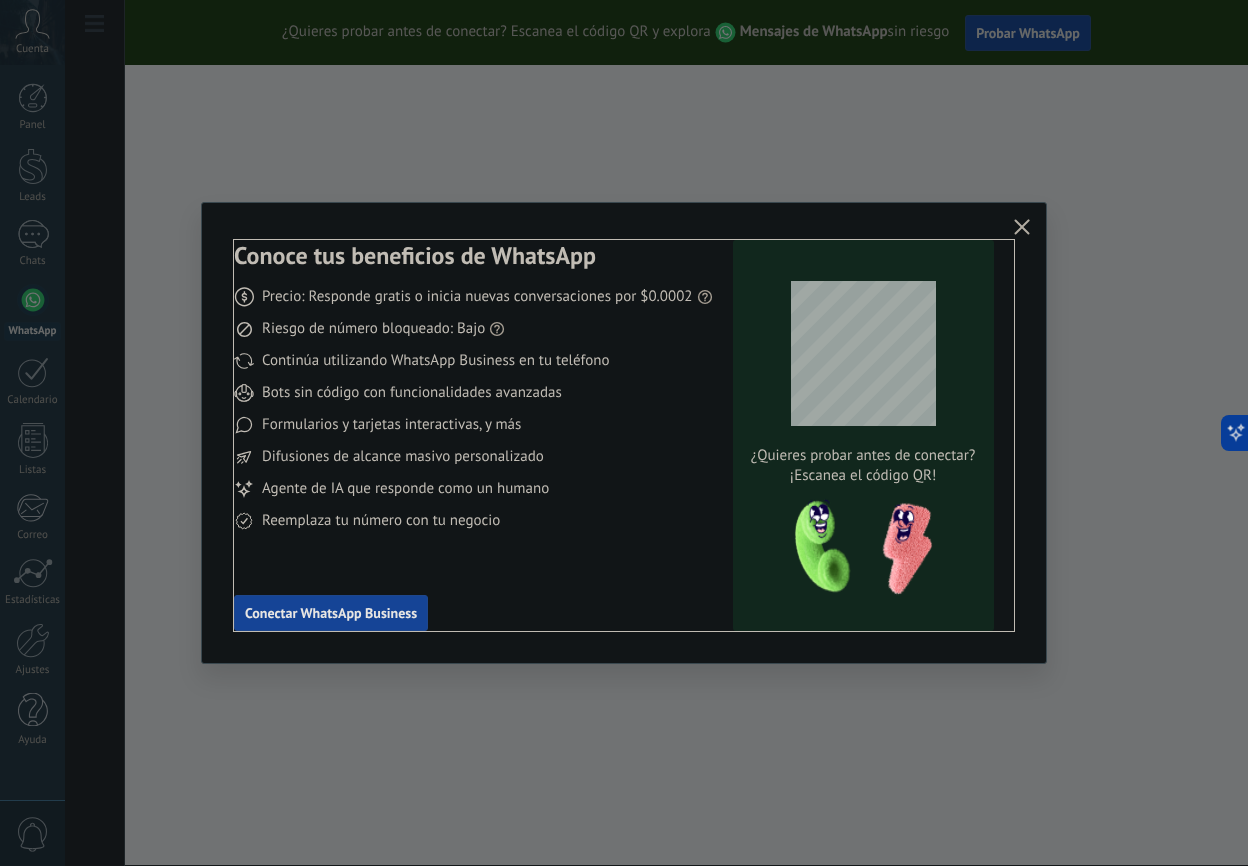 click on "Conectar WhatsApp Business" at bounding box center [331, 613] 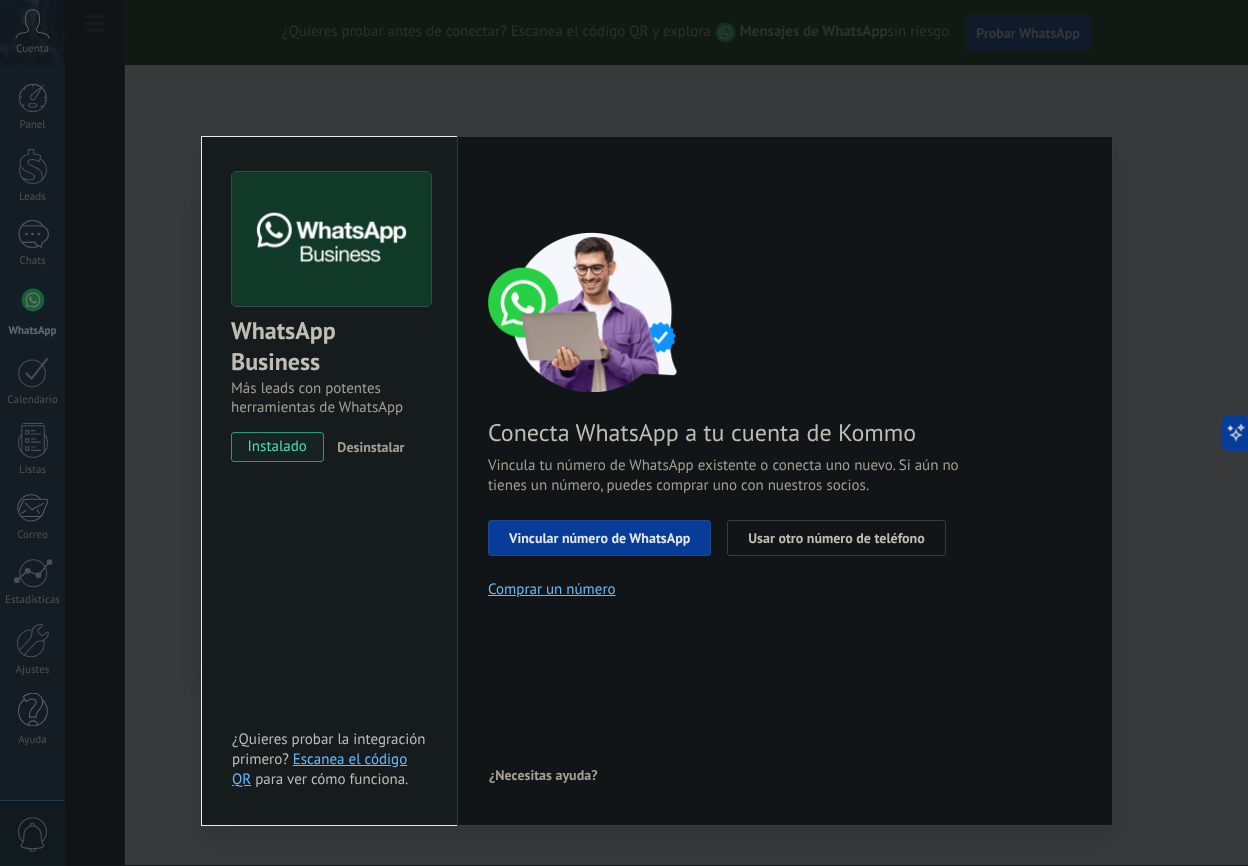 click on "Más leads con potentes herramientas de WhatsApp" at bounding box center (329, 398) 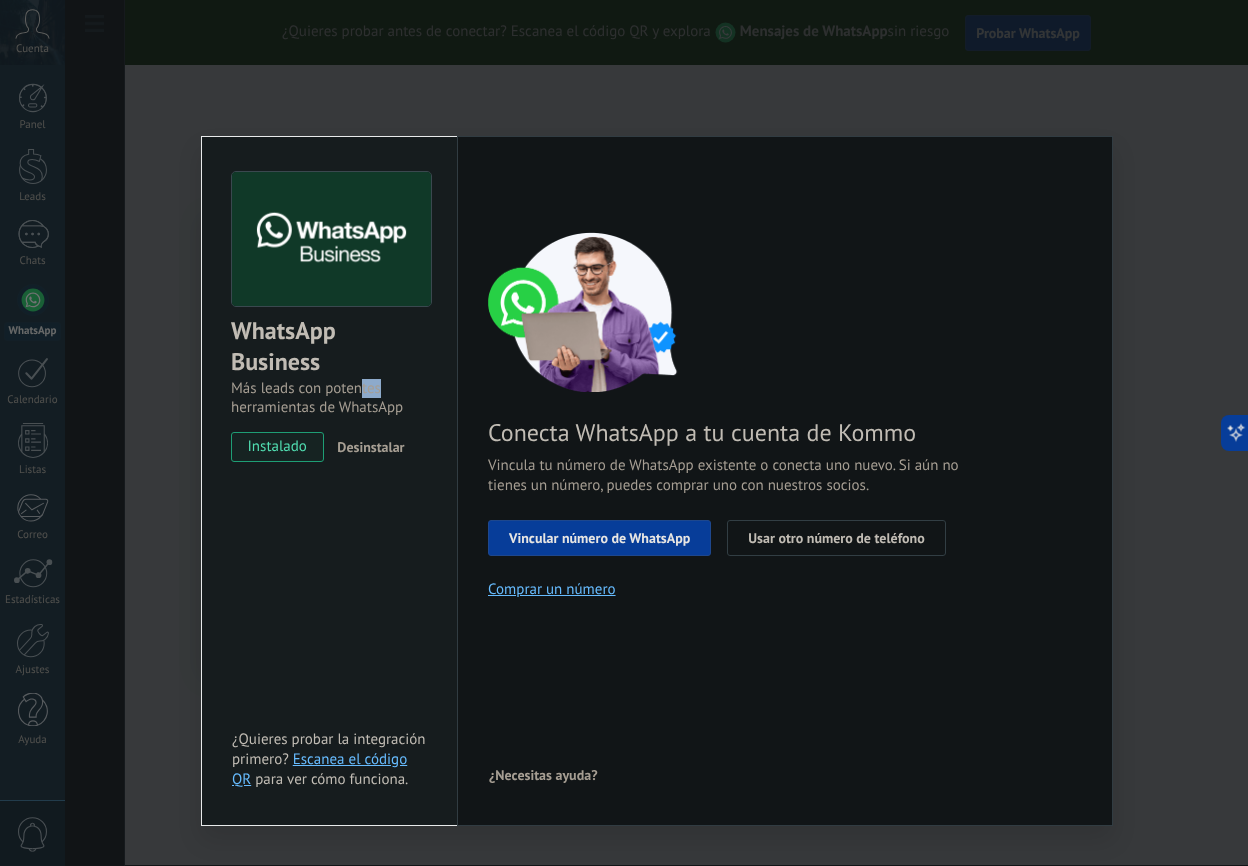drag, startPoint x: 360, startPoint y: 389, endPoint x: 398, endPoint y: 389, distance: 38 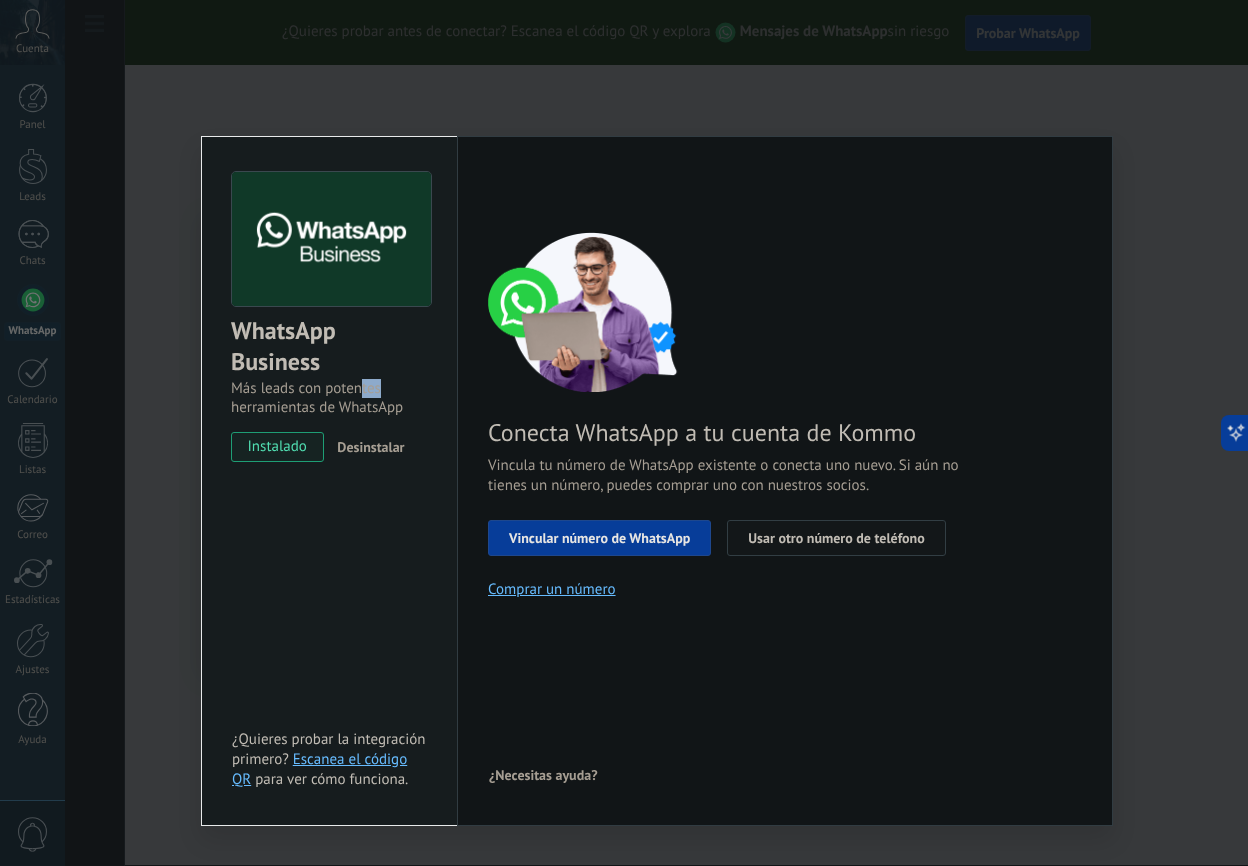 click on "Usar otro número de teléfono" at bounding box center [836, 538] 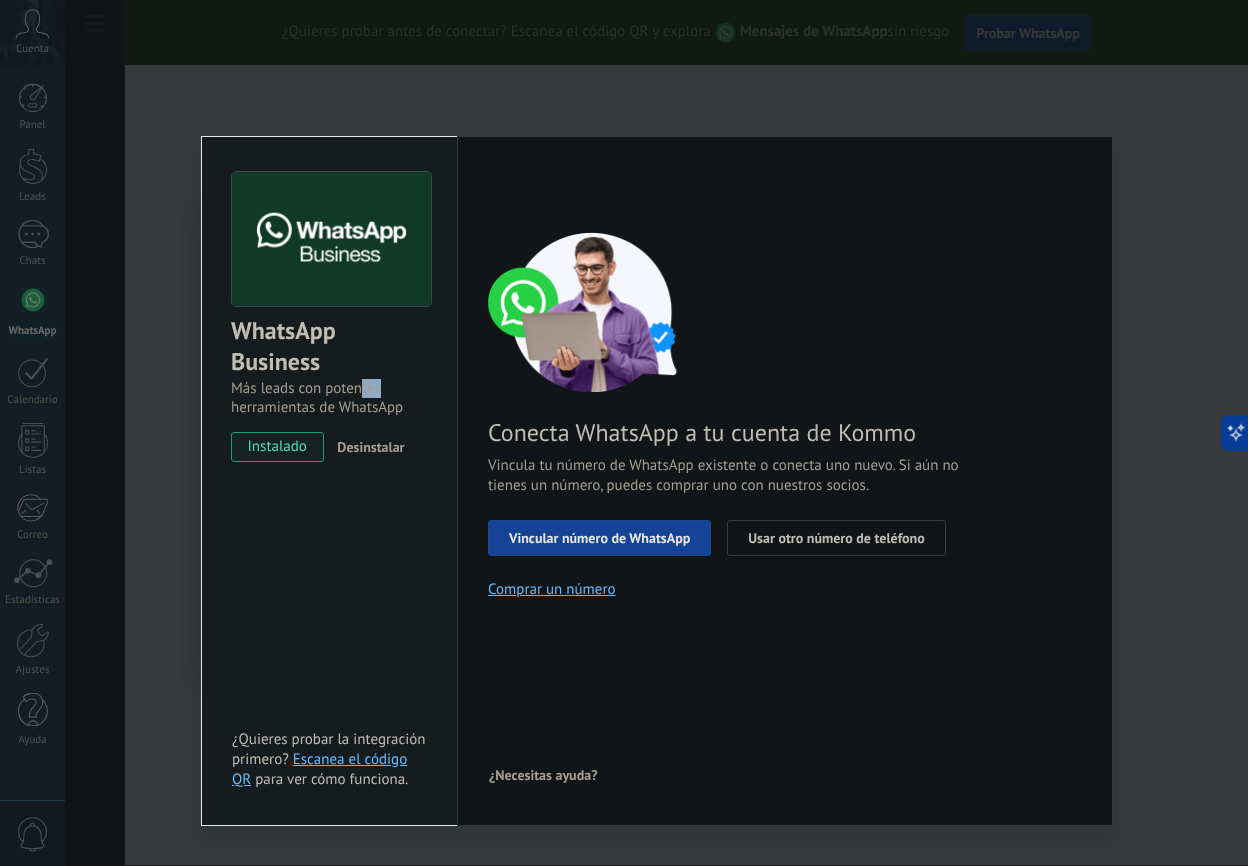 click on "Vincular número de WhatsApp" at bounding box center (599, 538) 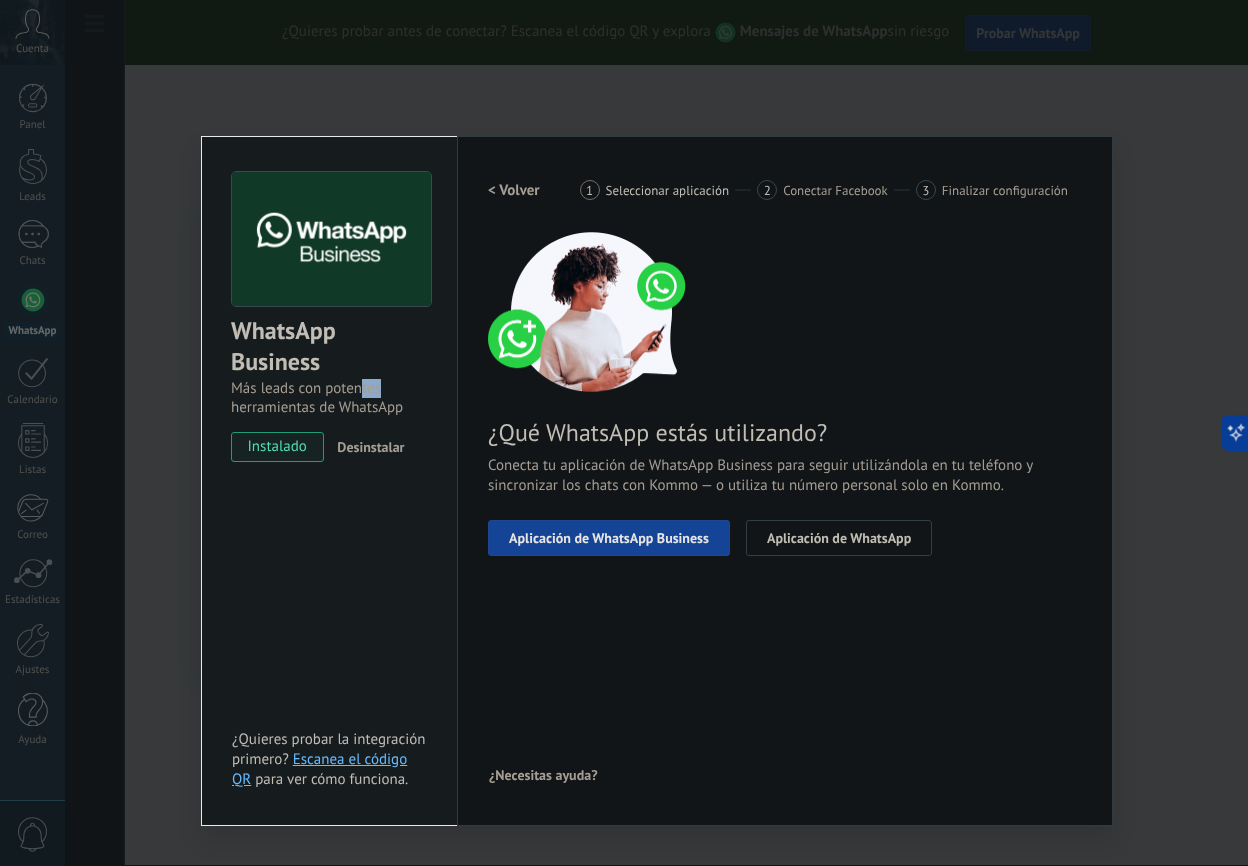 click on "Aplicación de WhatsApp Business" at bounding box center [609, 538] 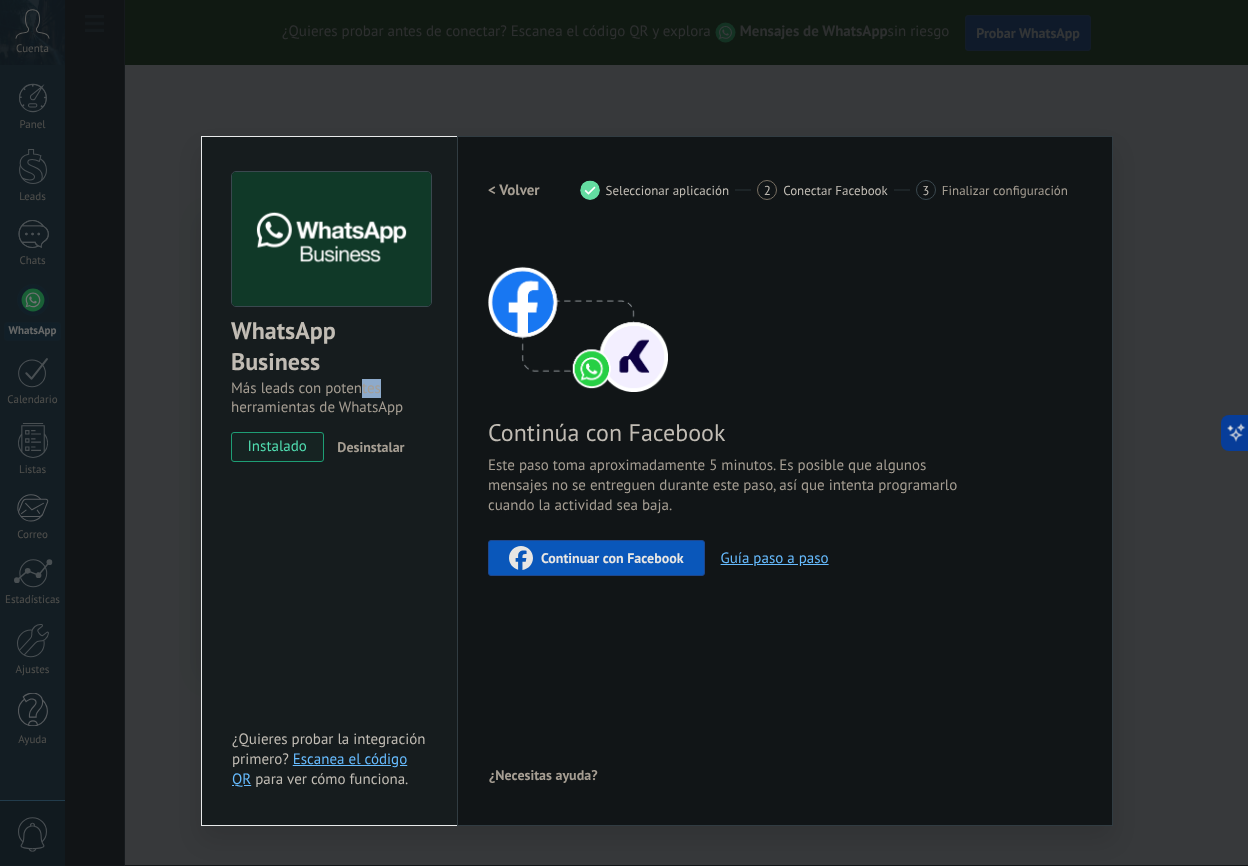 click on "Continuar con Facebook" at bounding box center [612, 558] 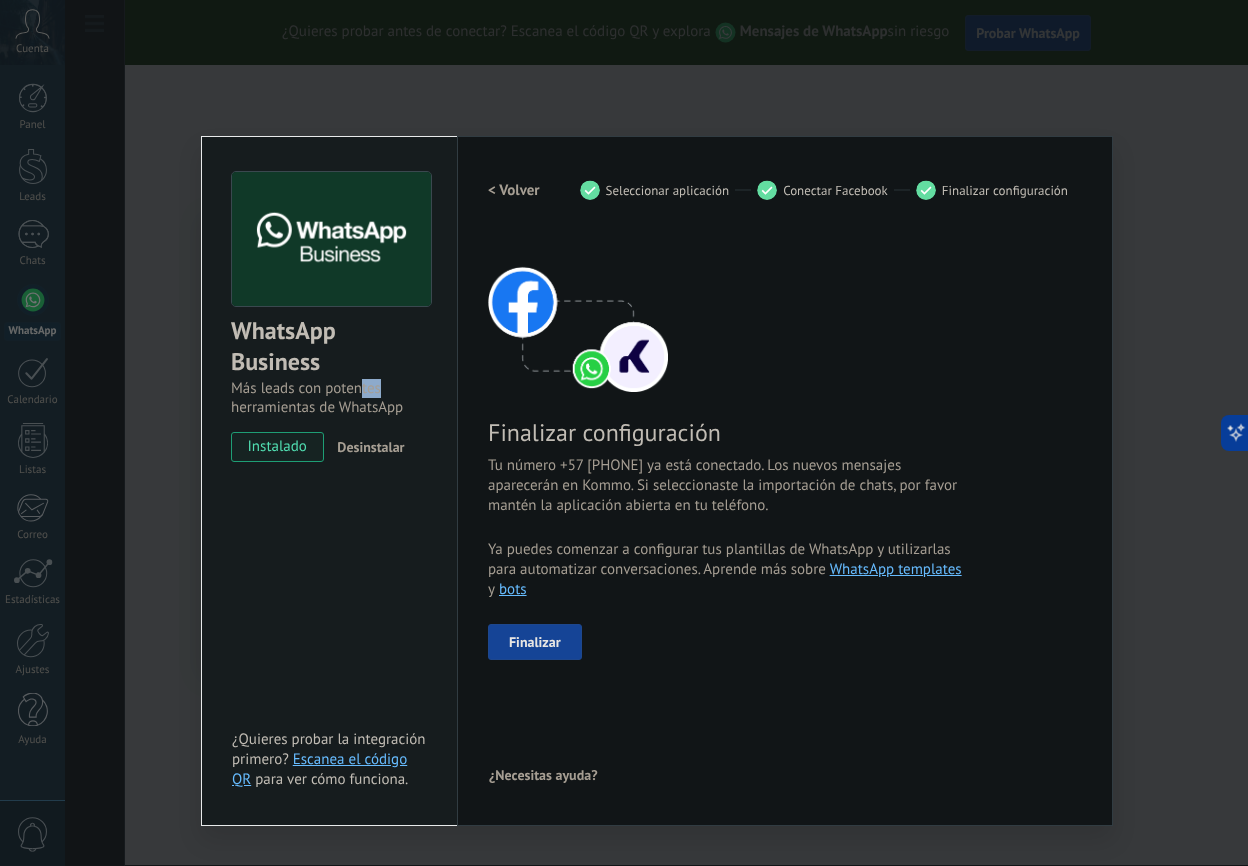 click on "Finalizar" at bounding box center [535, 642] 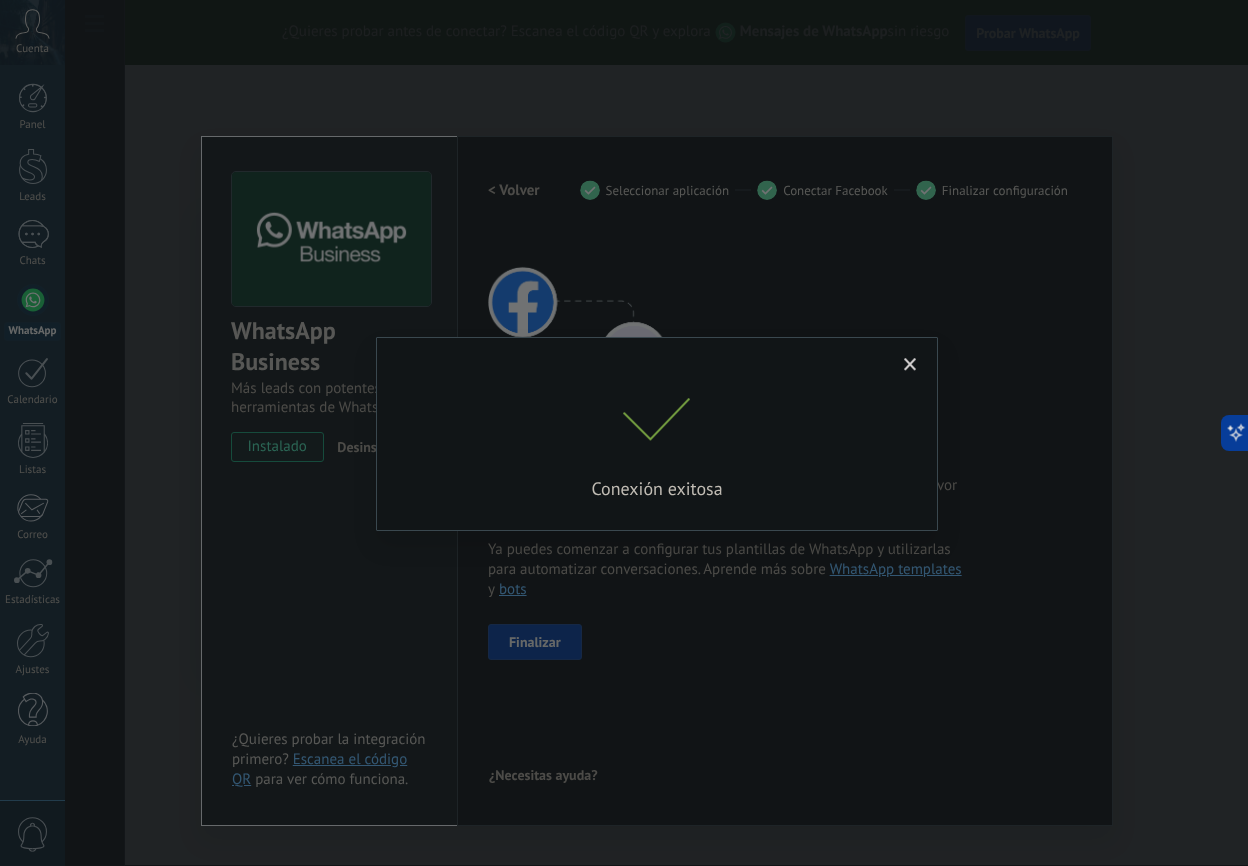 click at bounding box center (910, 365) 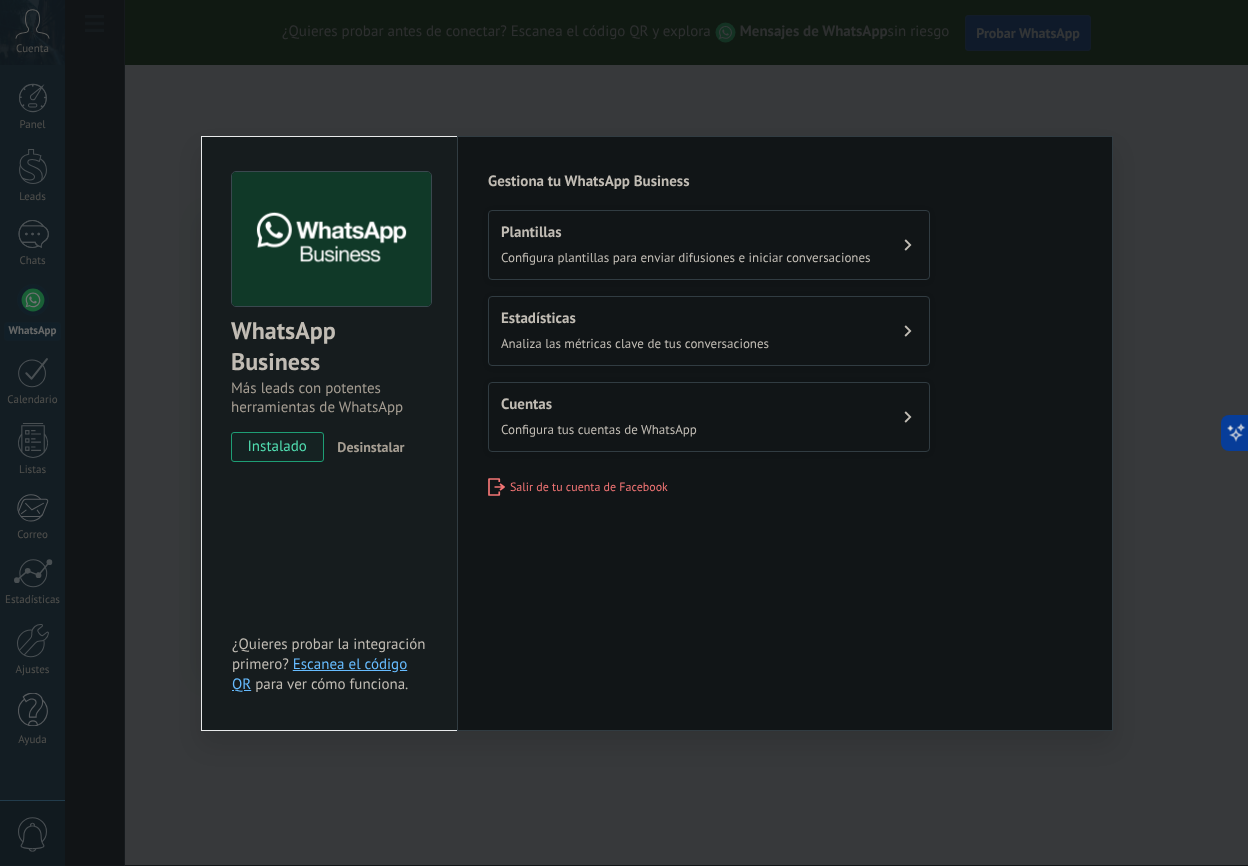 click on "Plantillas" at bounding box center (686, 232) 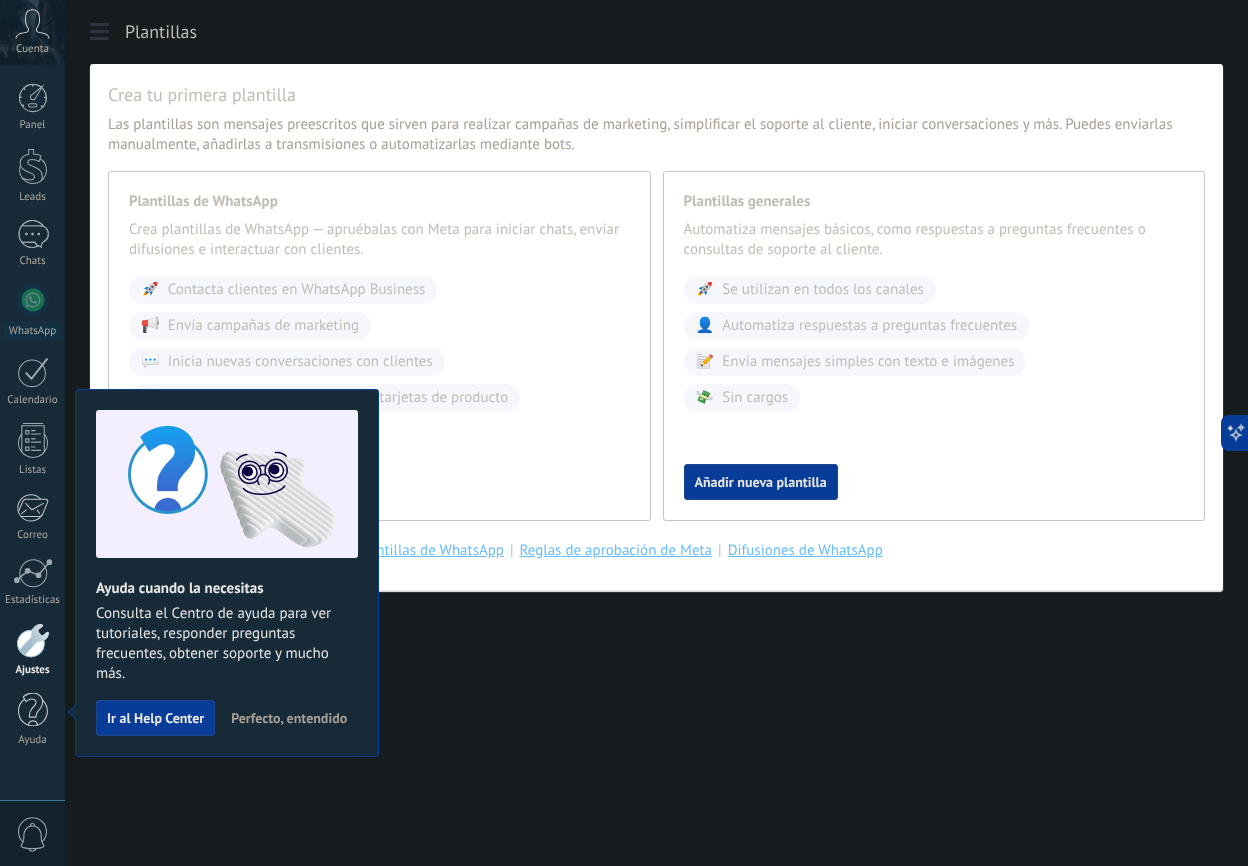 click on "Perfecto, entendido" at bounding box center [289, 718] 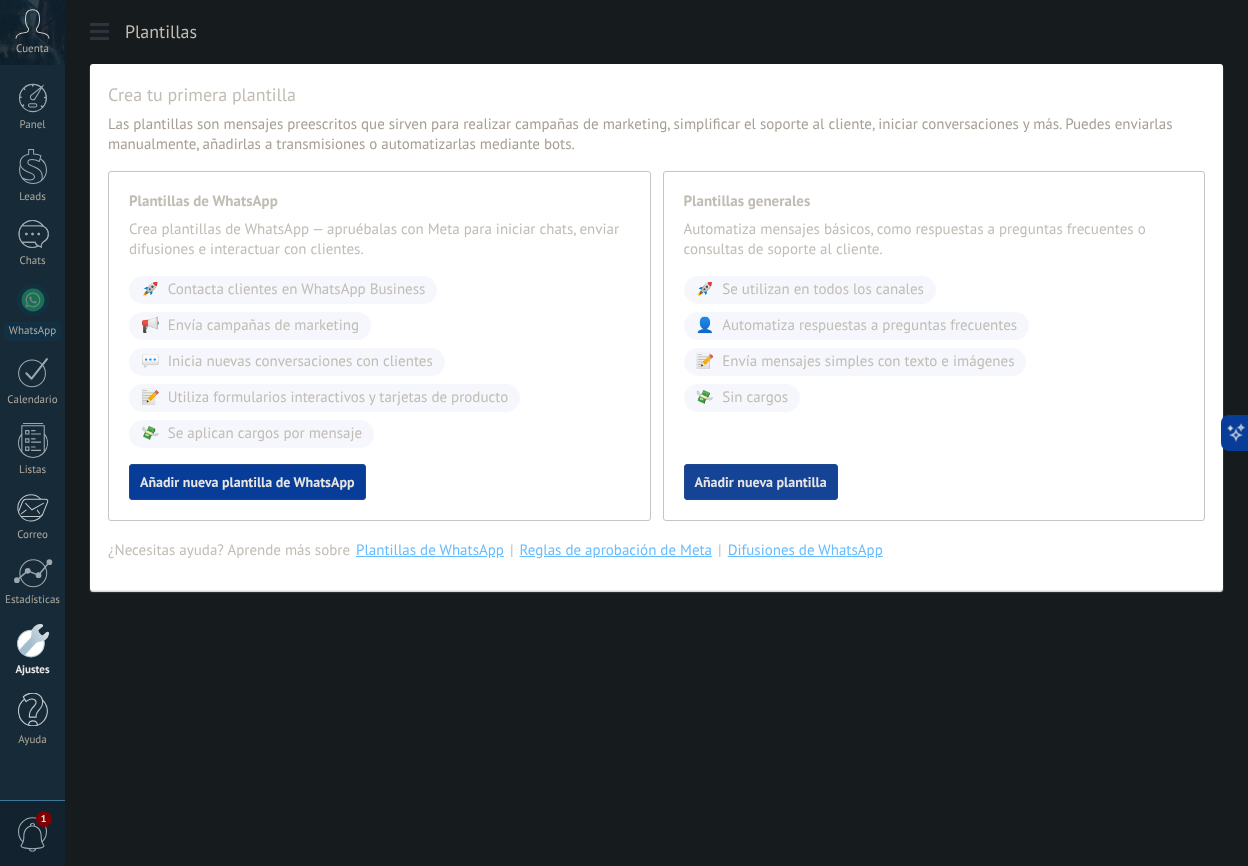 click on "Añadir nueva plantilla" at bounding box center (761, 482) 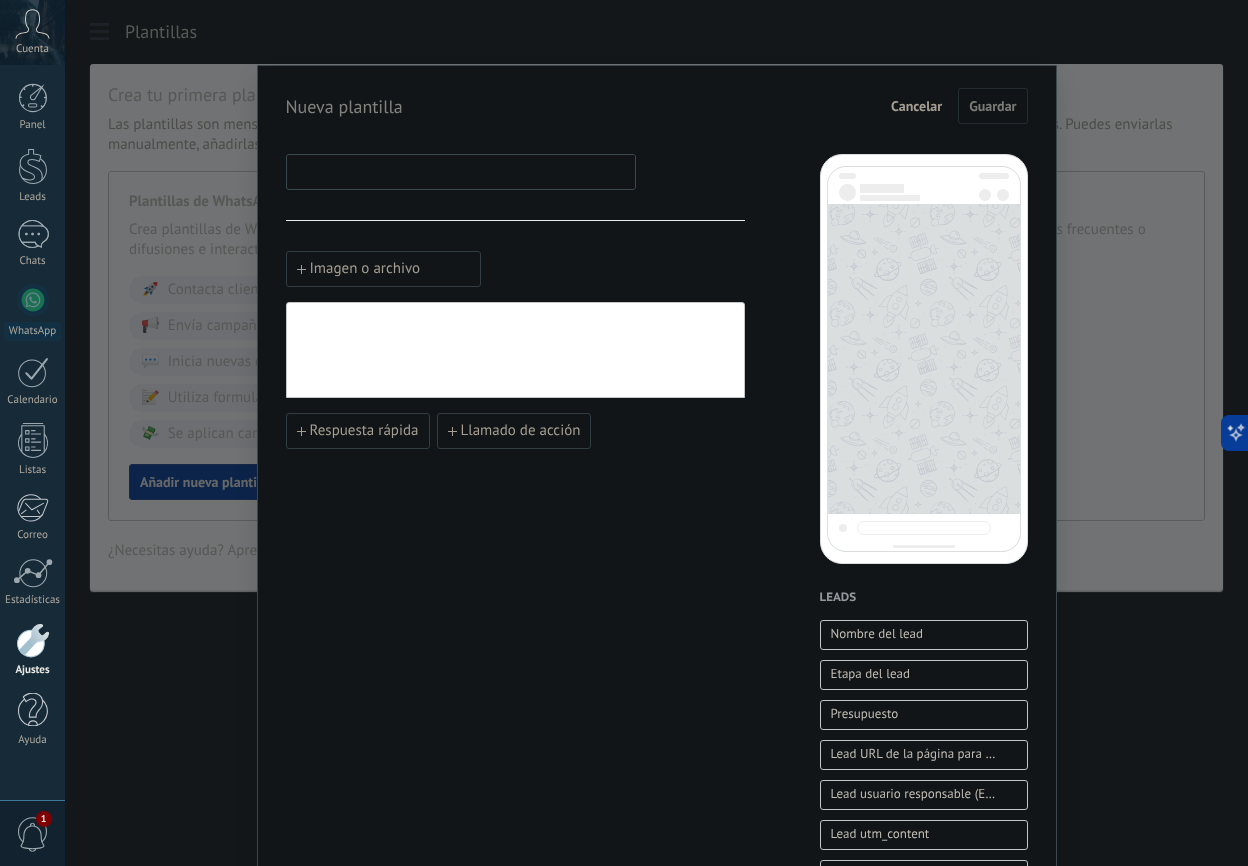 click at bounding box center [461, 171] 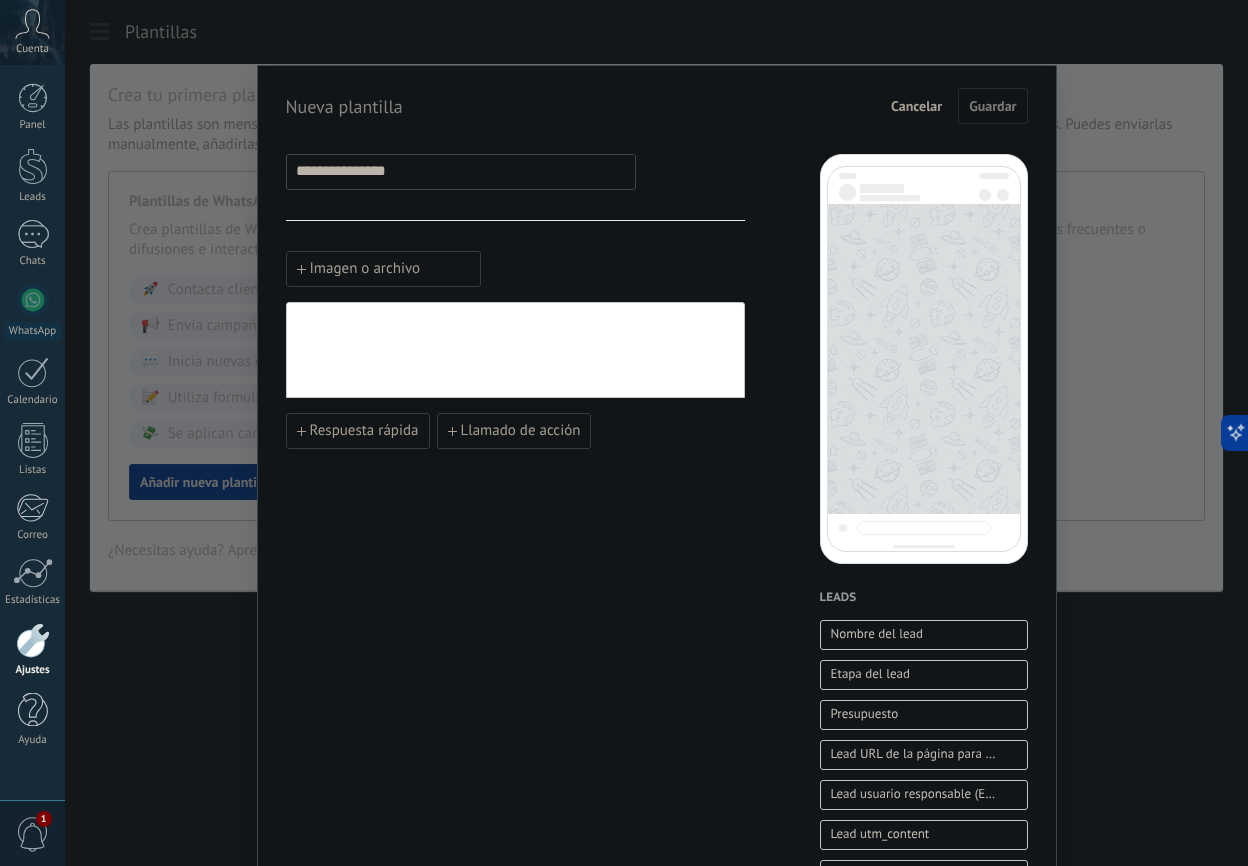 click at bounding box center (515, 350) 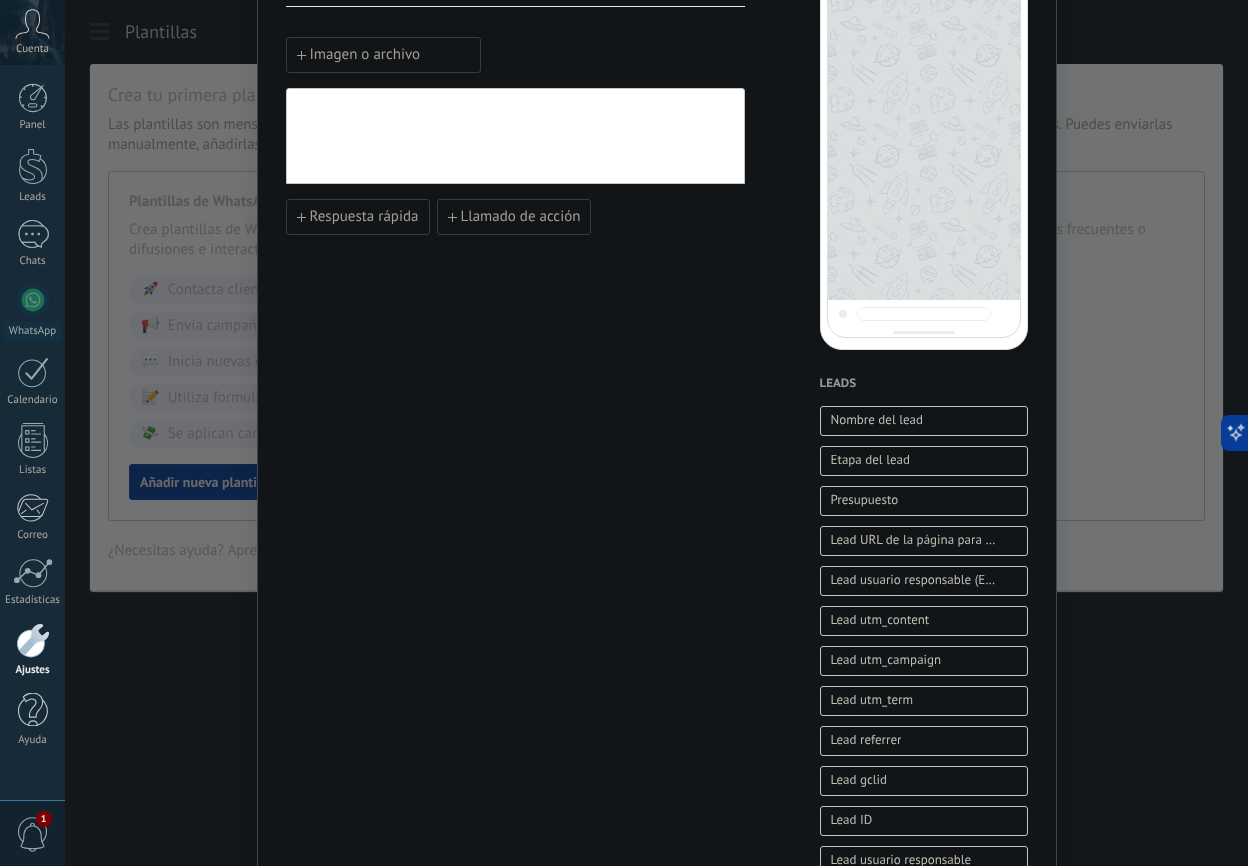scroll, scrollTop: 350, scrollLeft: 0, axis: vertical 